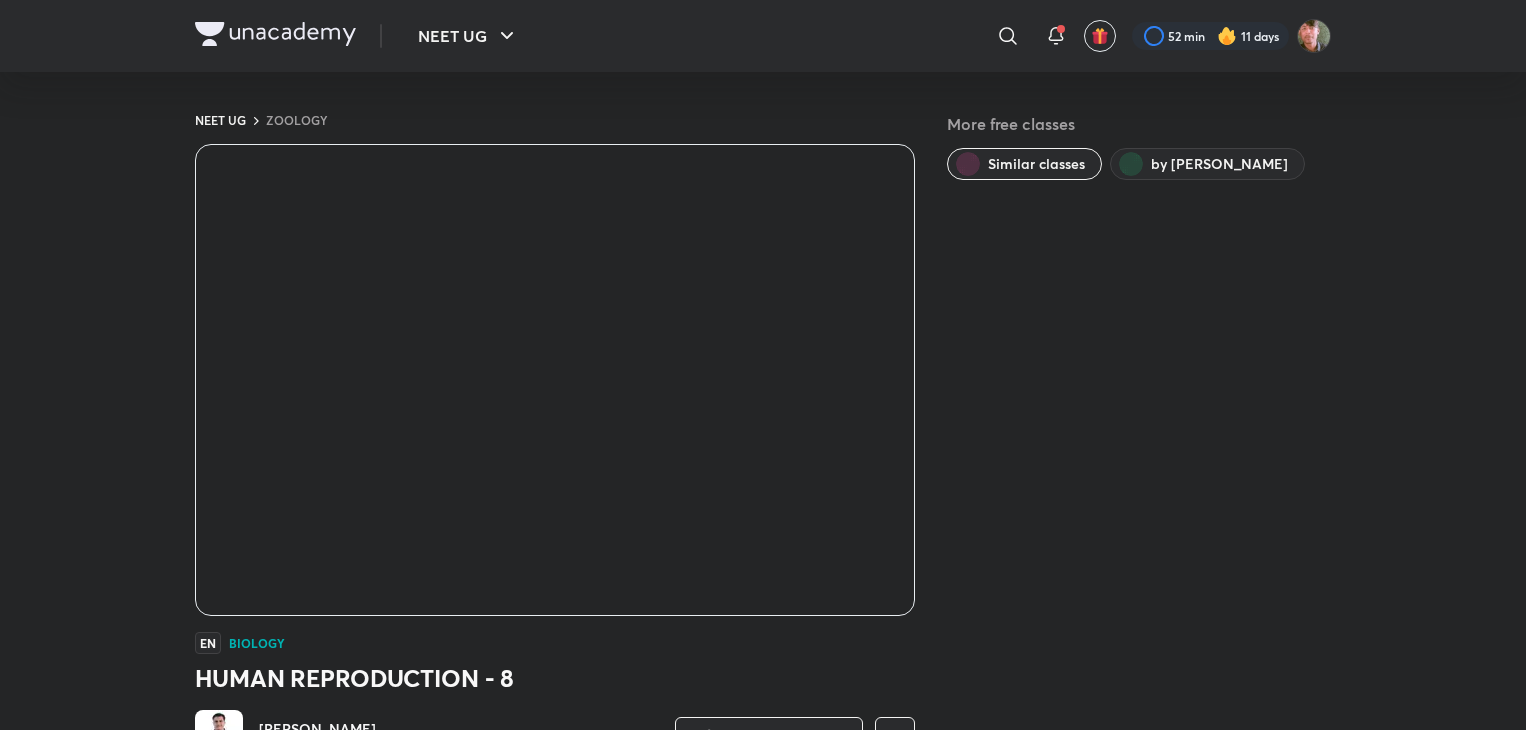 scroll, scrollTop: 0, scrollLeft: 0, axis: both 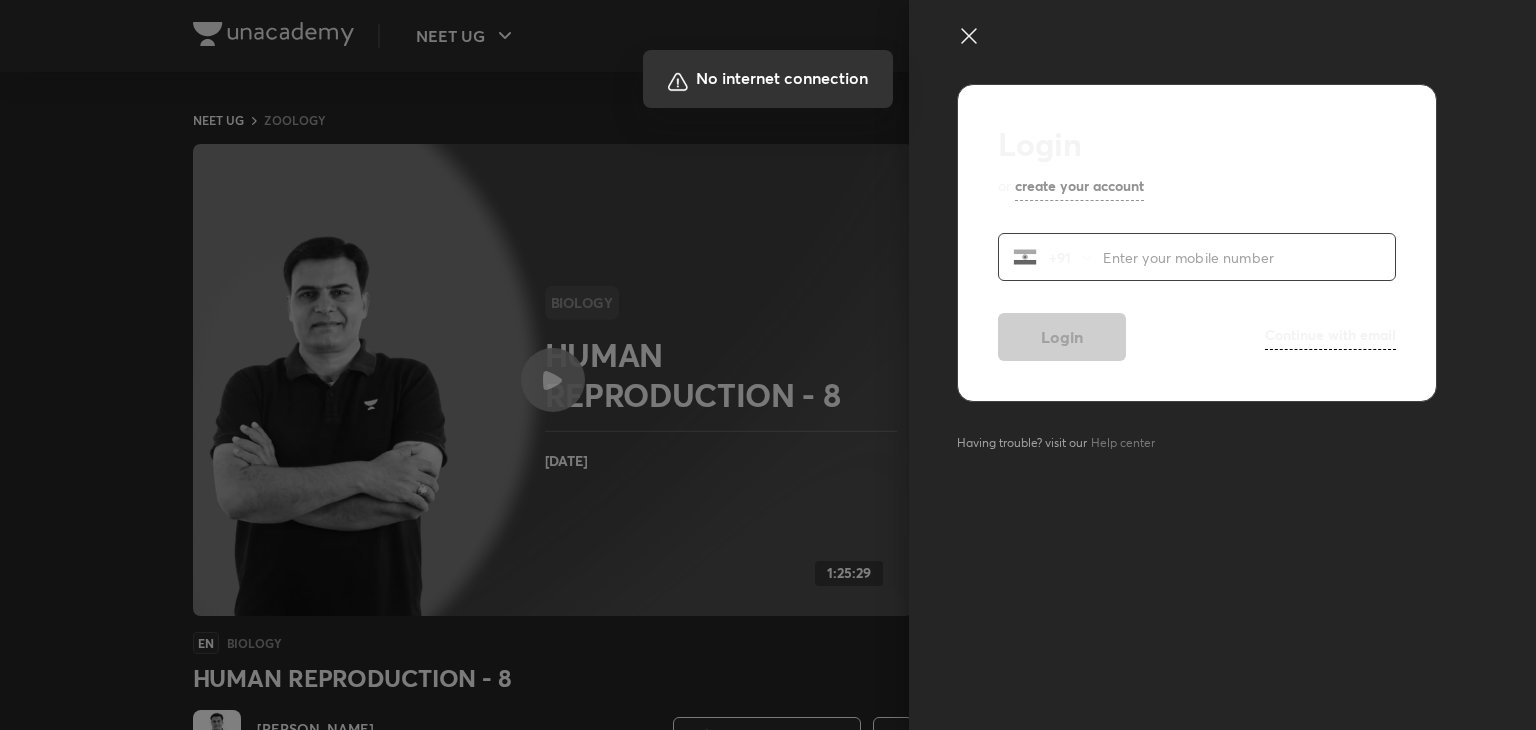 drag, startPoint x: 524, startPoint y: 389, endPoint x: 968, endPoint y: 31, distance: 570.35077 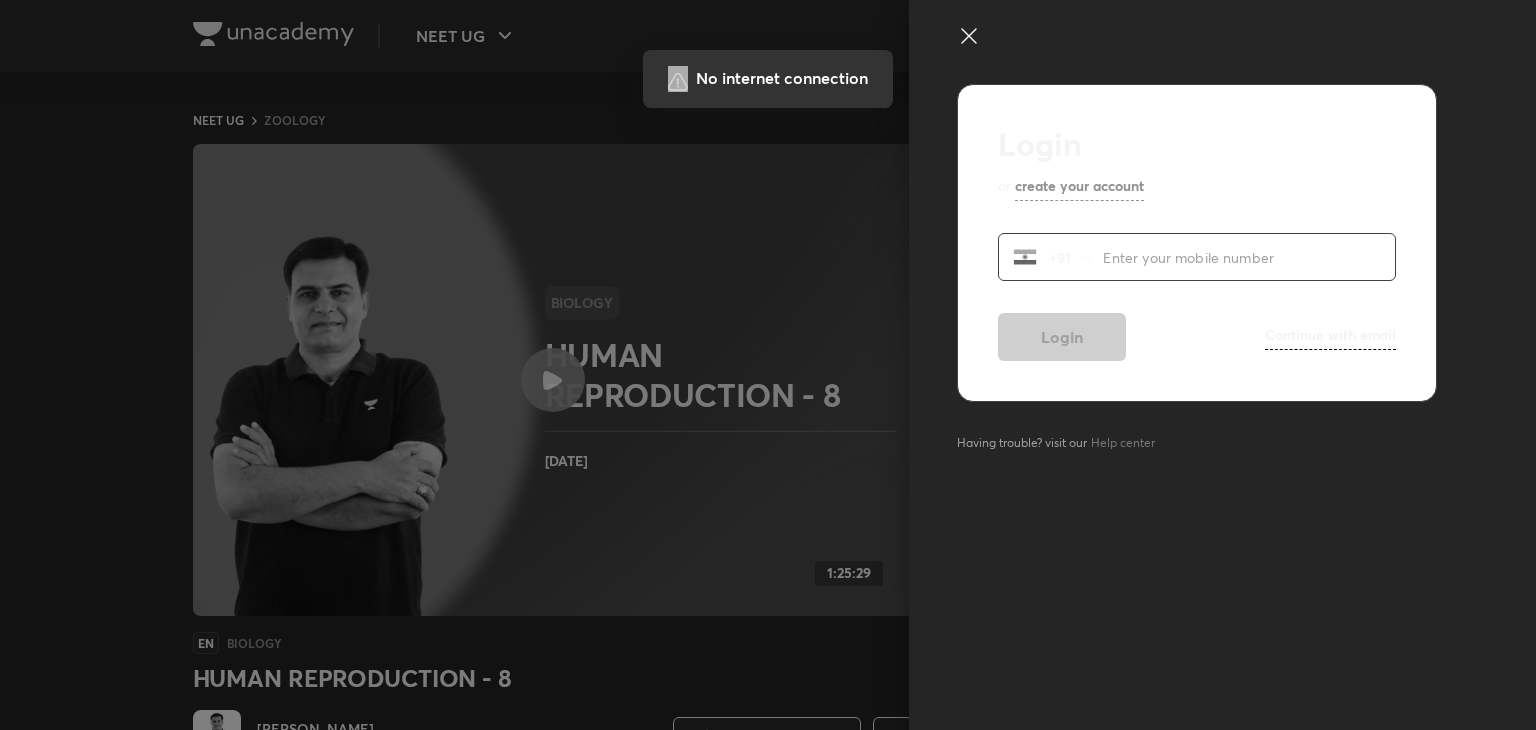 click at bounding box center (768, 365) 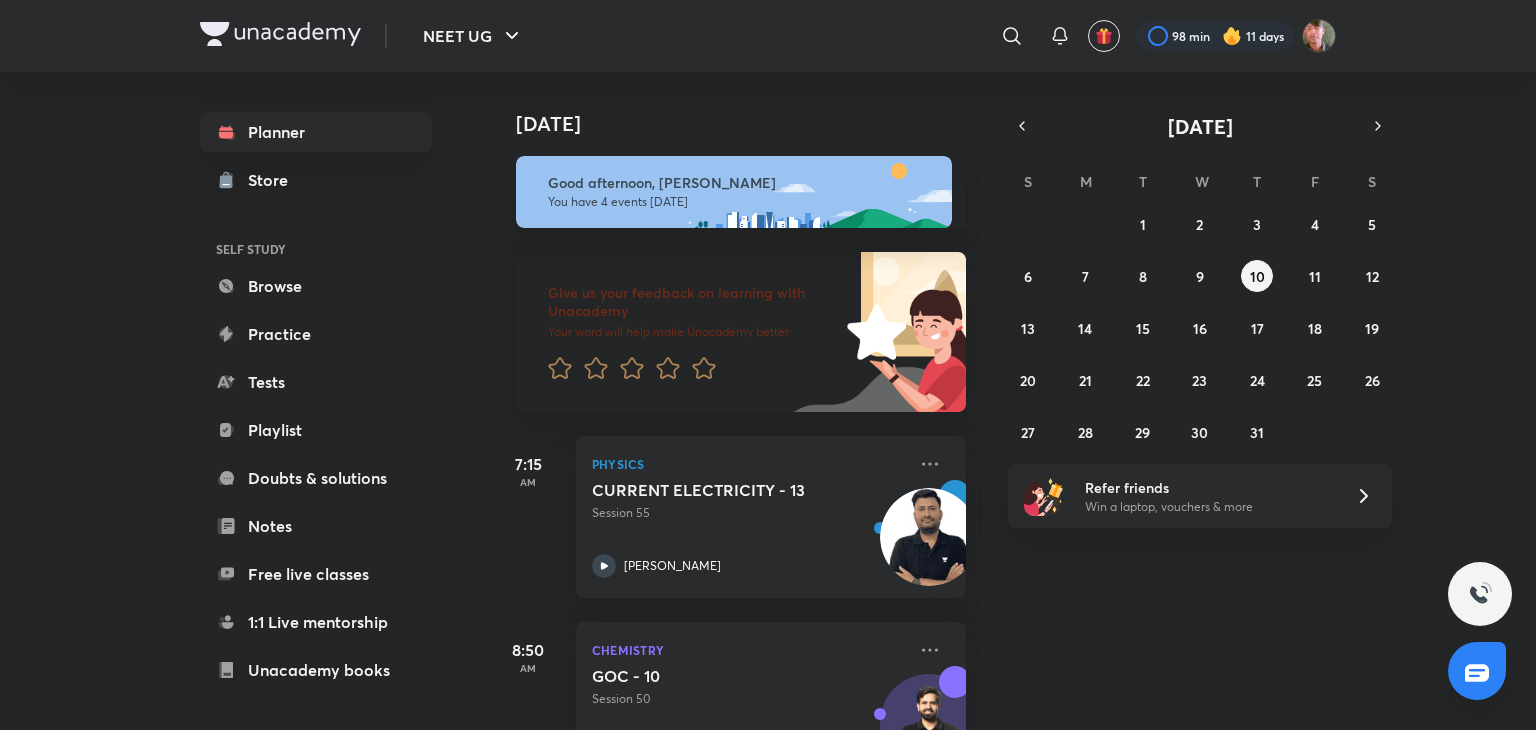 scroll, scrollTop: 0, scrollLeft: 0, axis: both 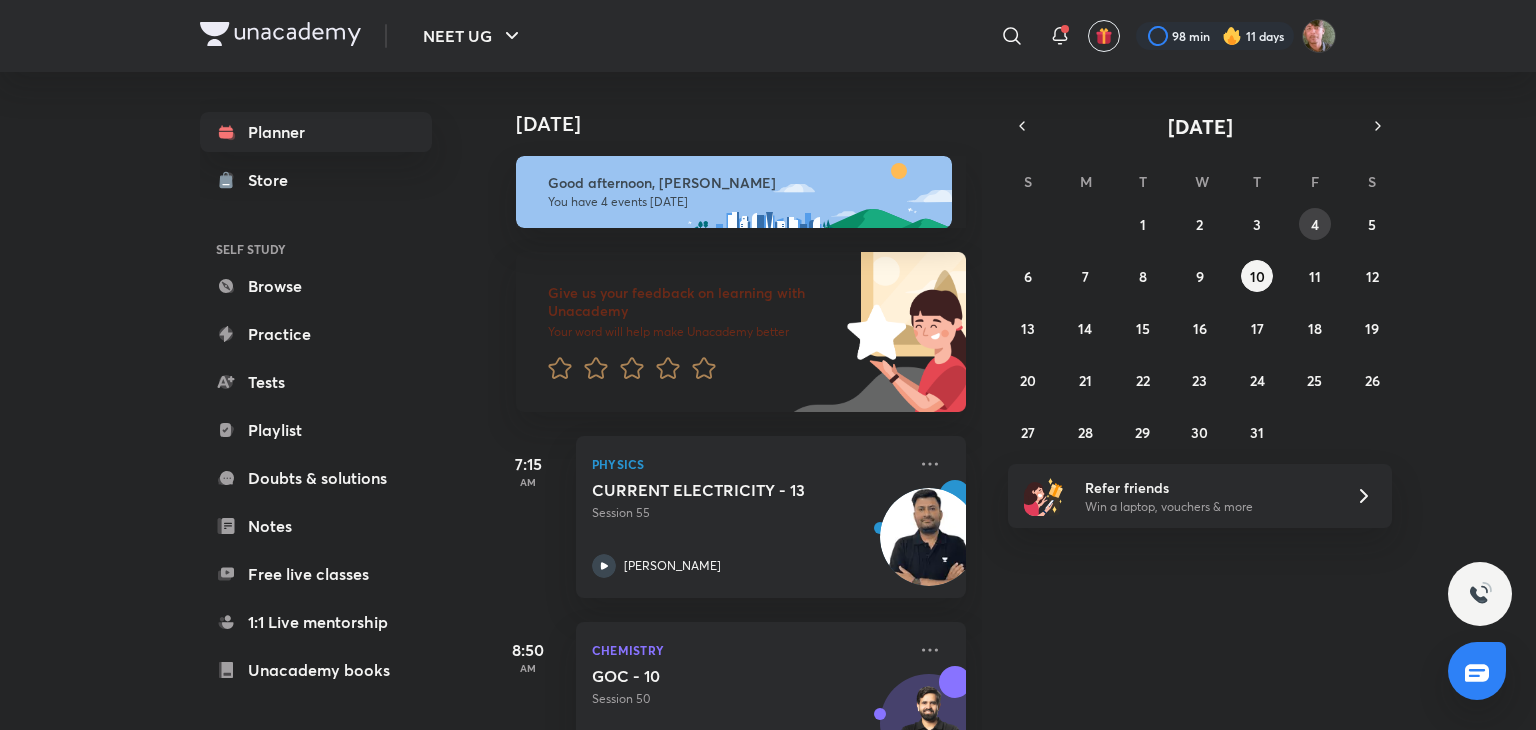 click on "4" at bounding box center (1315, 224) 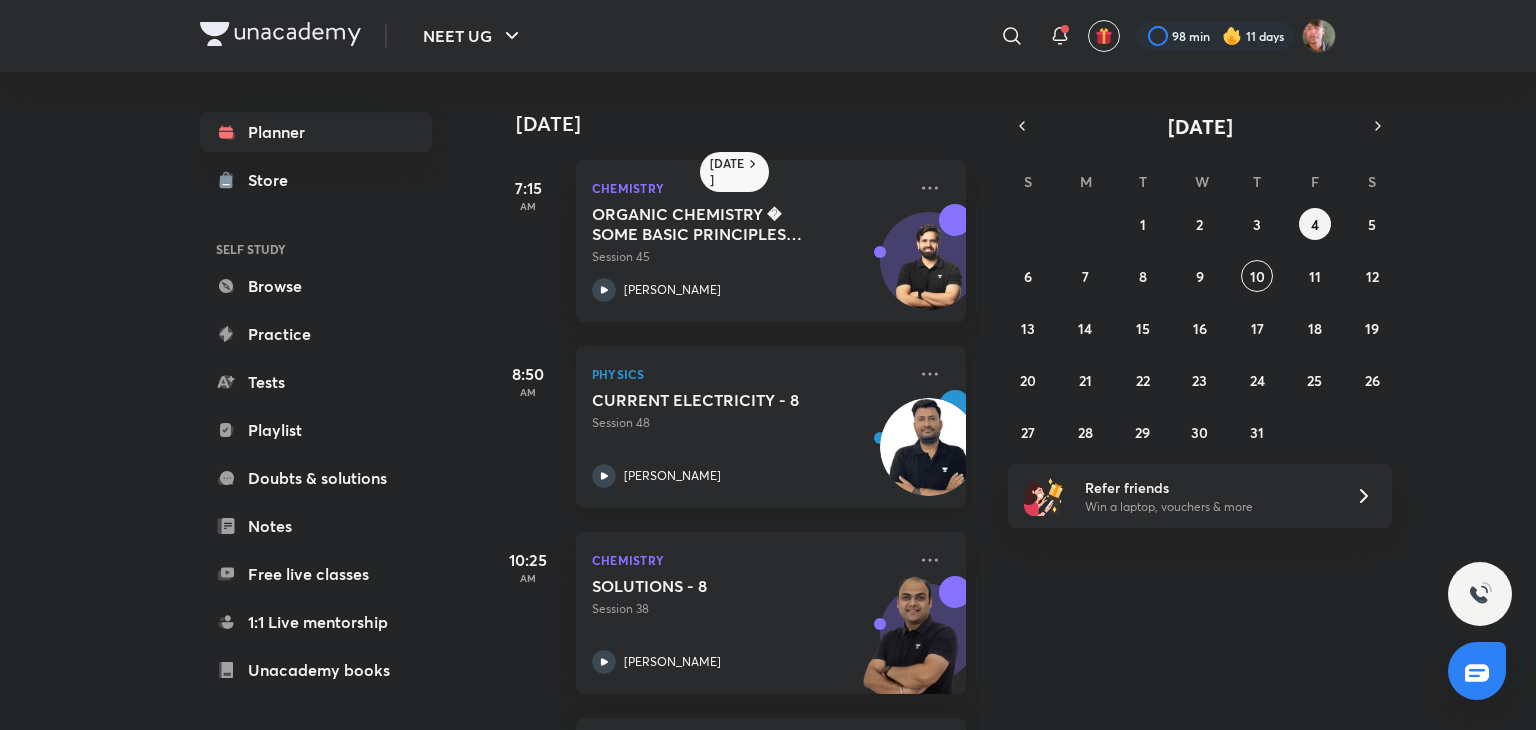 scroll, scrollTop: 181, scrollLeft: 0, axis: vertical 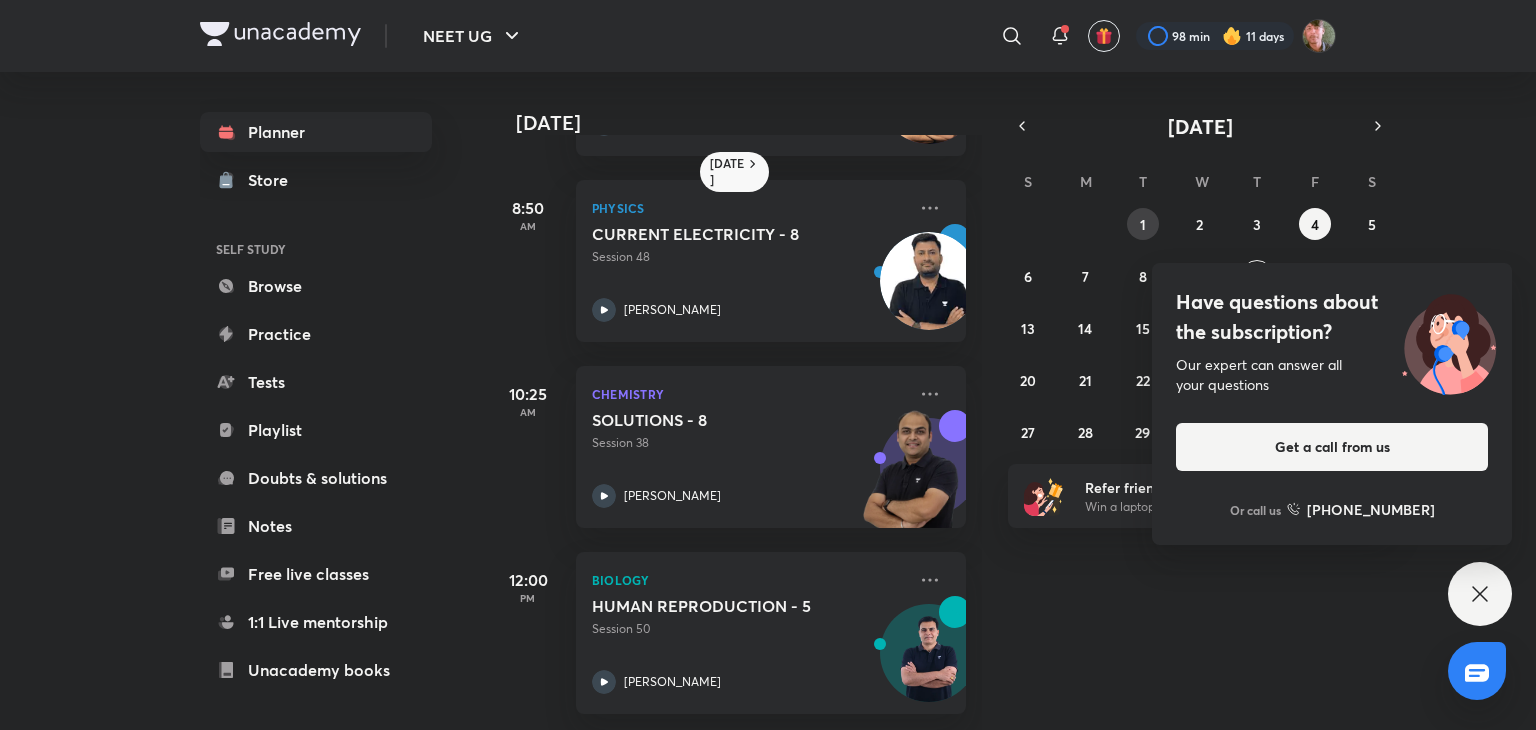 click on "29 30 1 2 3 4 5 6 7 8 9 10 11 12 13 14 15 16 17 18 19 20 21 22 23 24 25 26 27 28 29 30 31 1 2" at bounding box center [1200, 328] 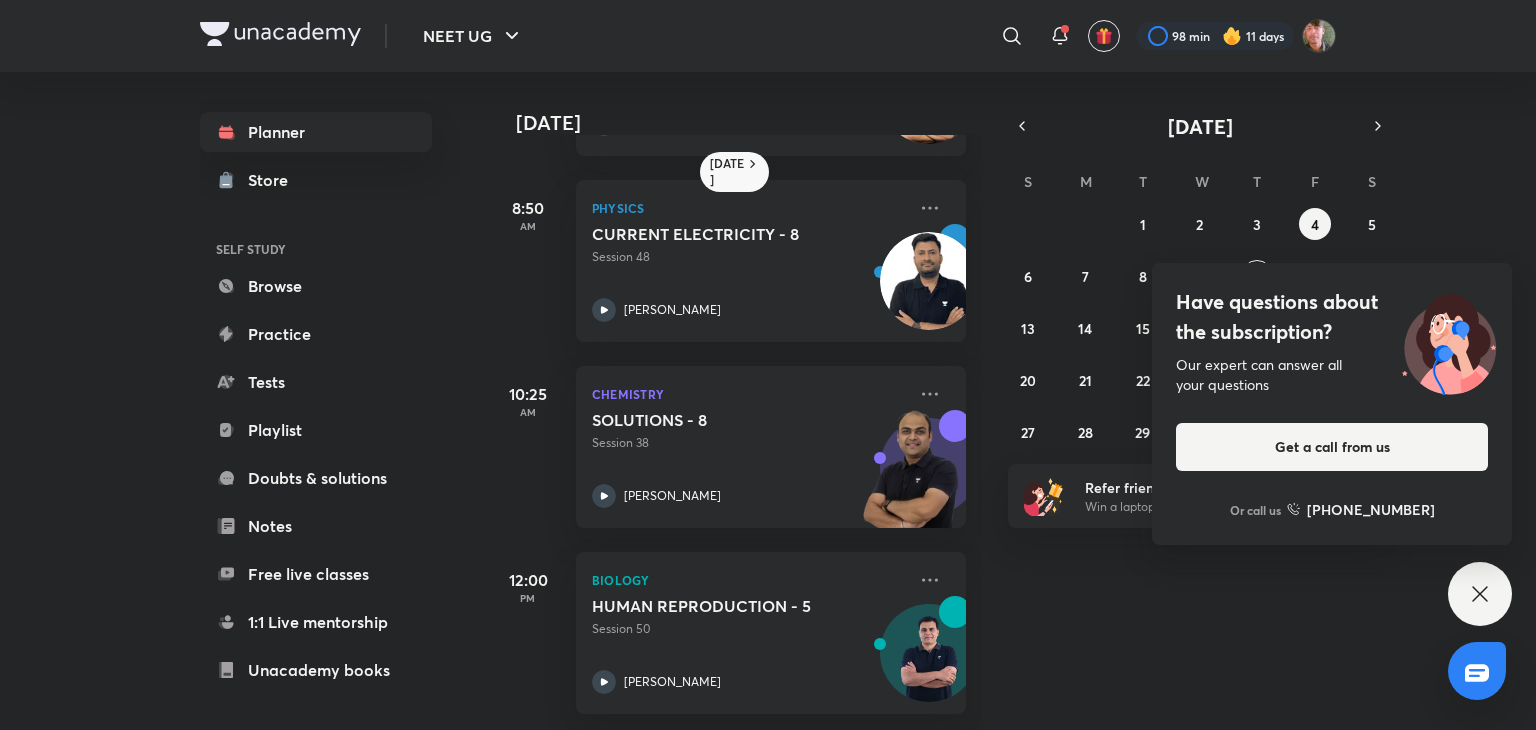 click on "Have questions about the subscription? Our expert can answer all your questions Get a call from us Or call us +91 8585858585" at bounding box center [1480, 594] 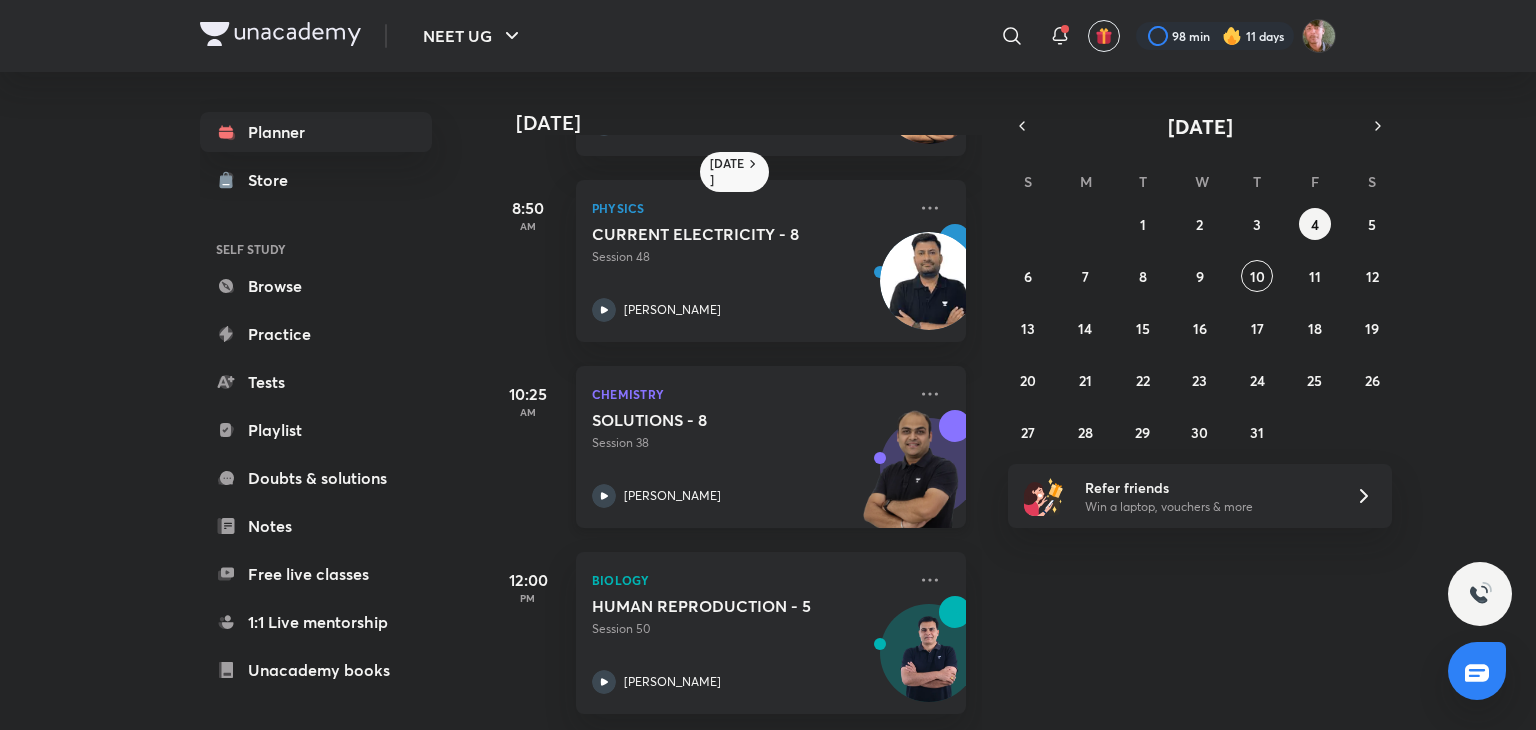 scroll, scrollTop: 0, scrollLeft: 0, axis: both 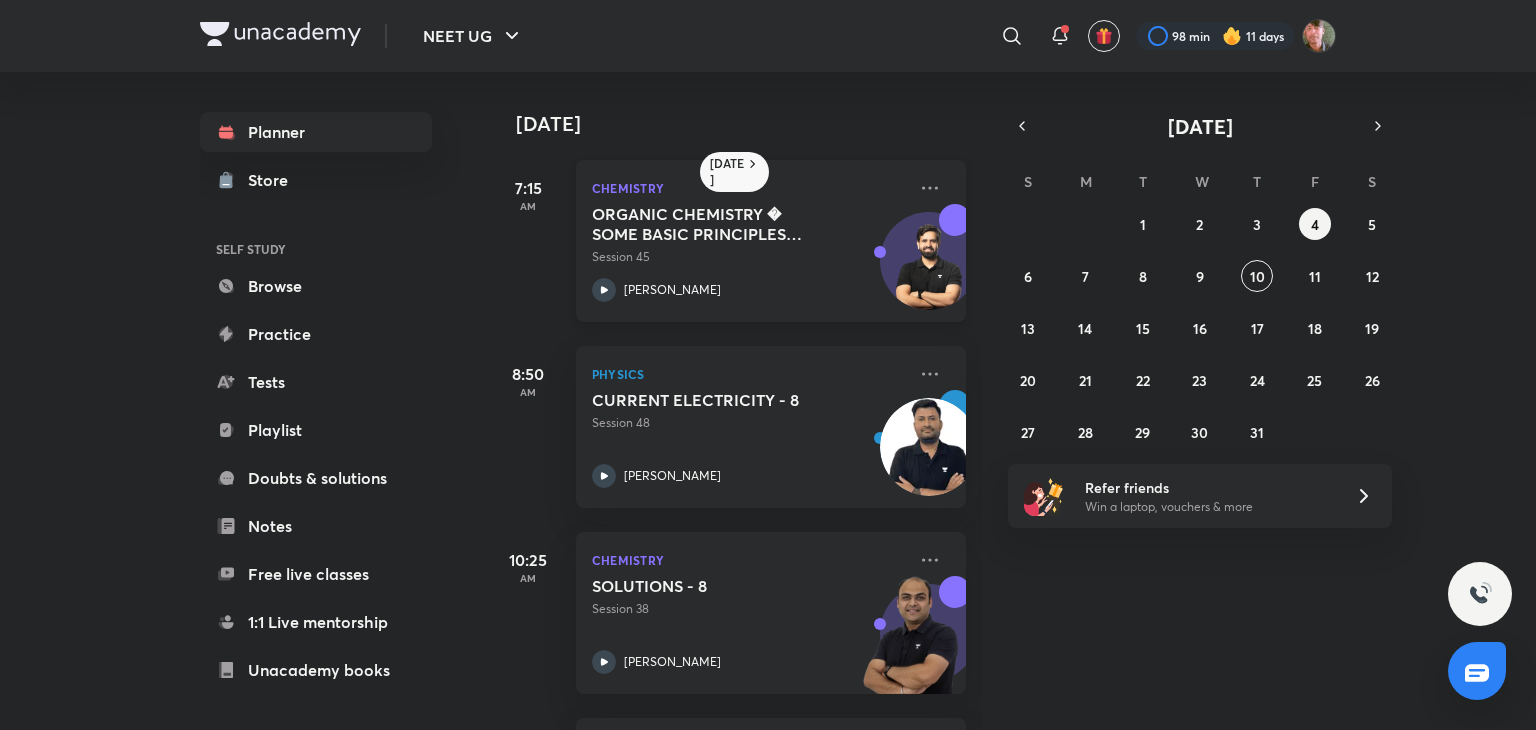click 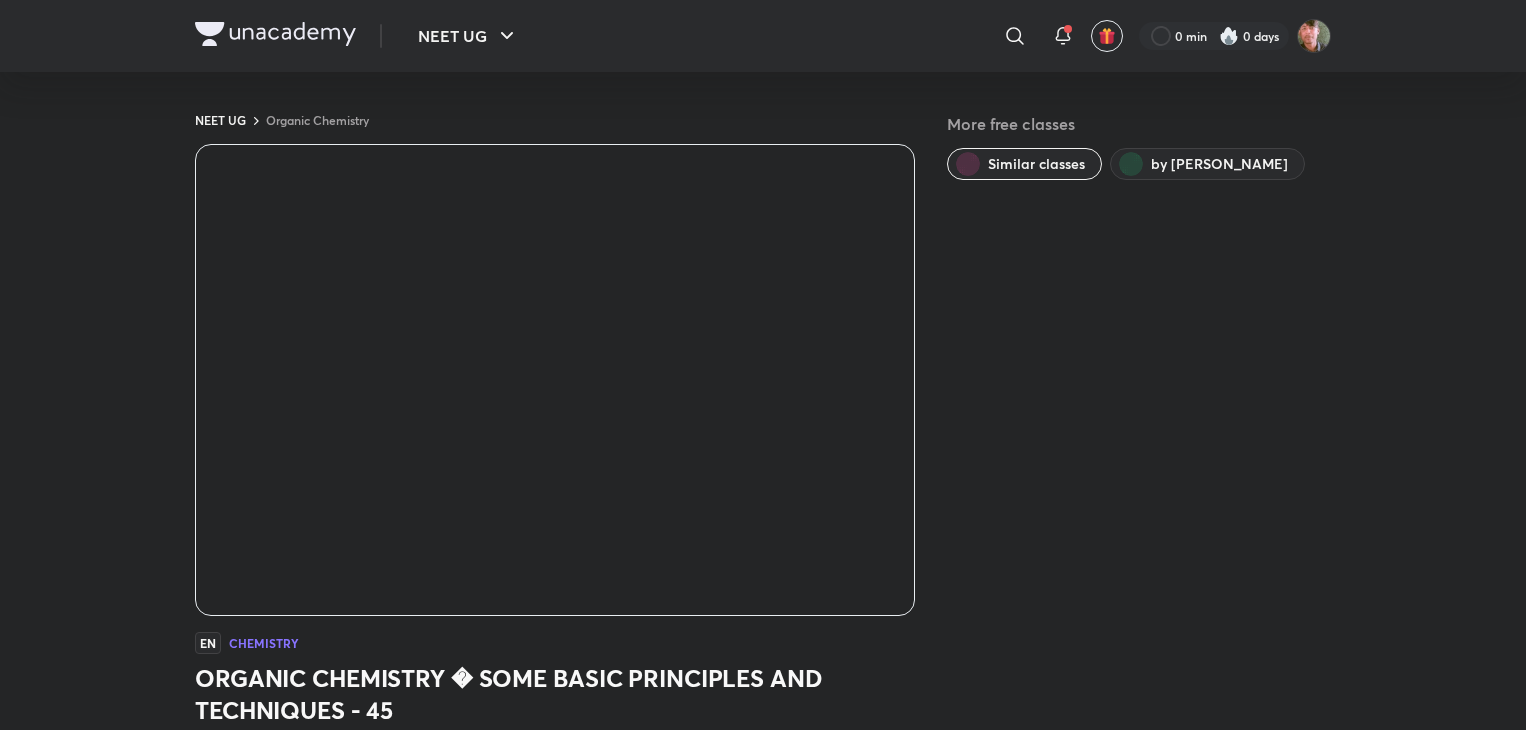 scroll, scrollTop: 0, scrollLeft: 0, axis: both 